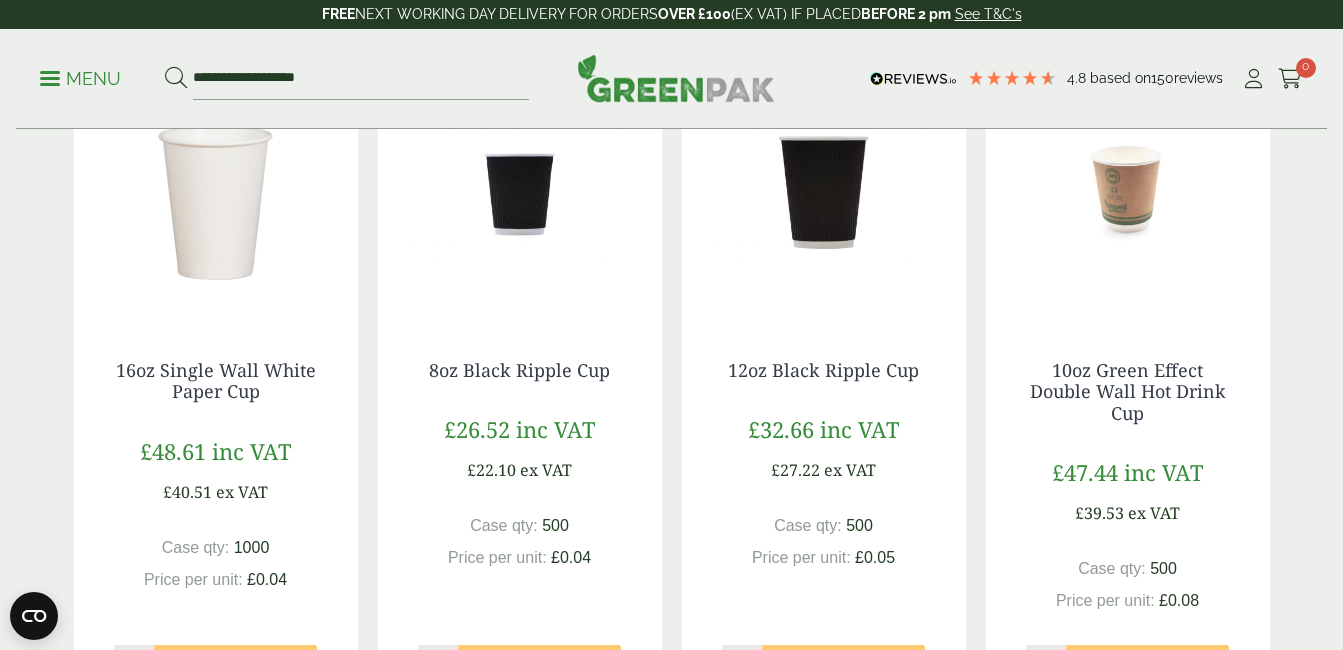 scroll, scrollTop: 1947, scrollLeft: 0, axis: vertical 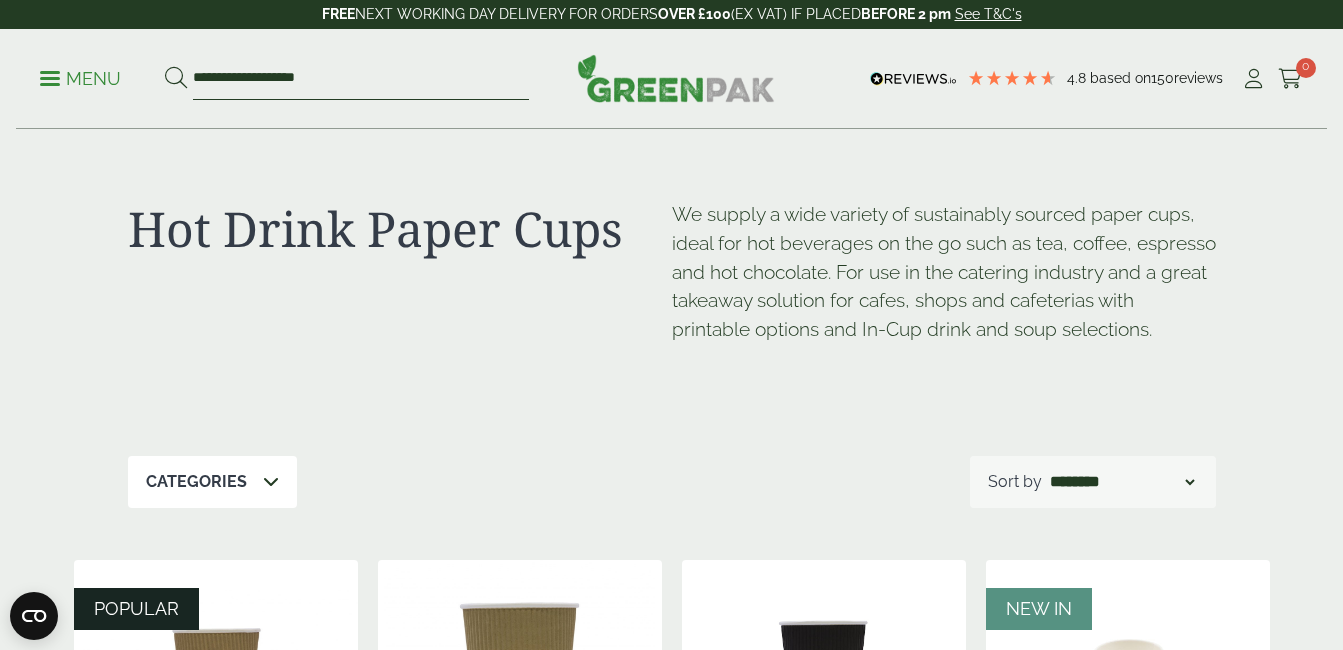click on "**********" at bounding box center (361, 79) 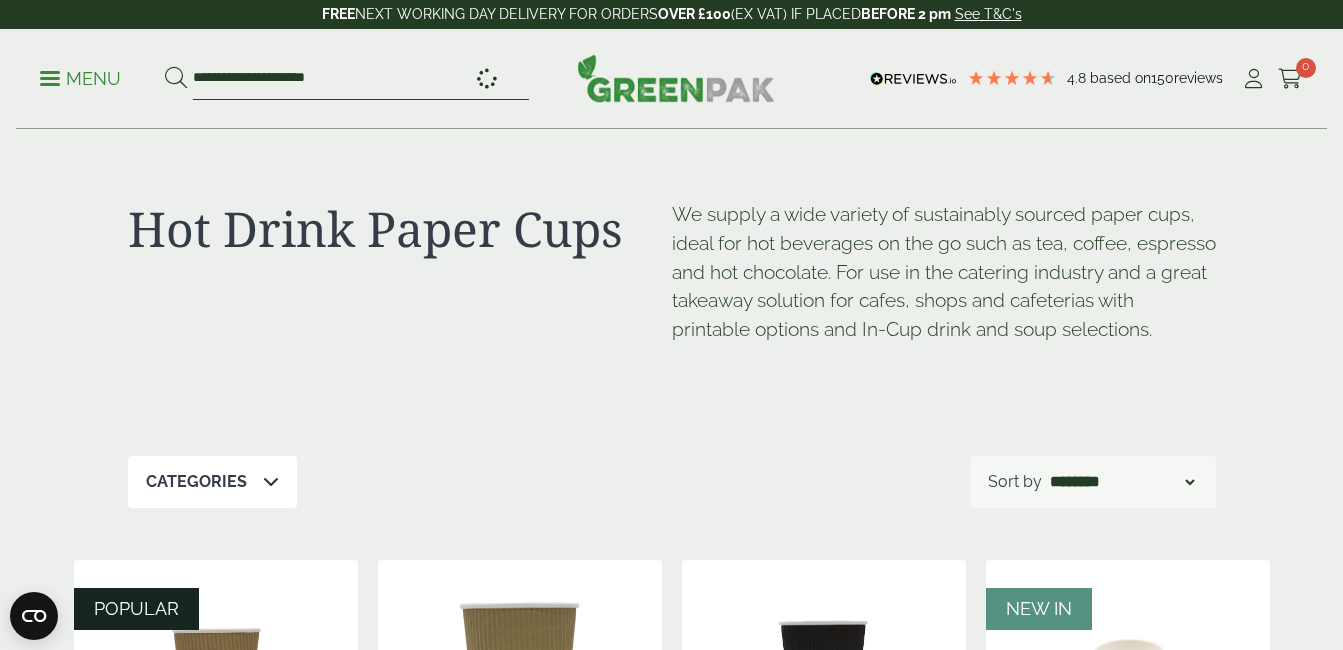 type on "**********" 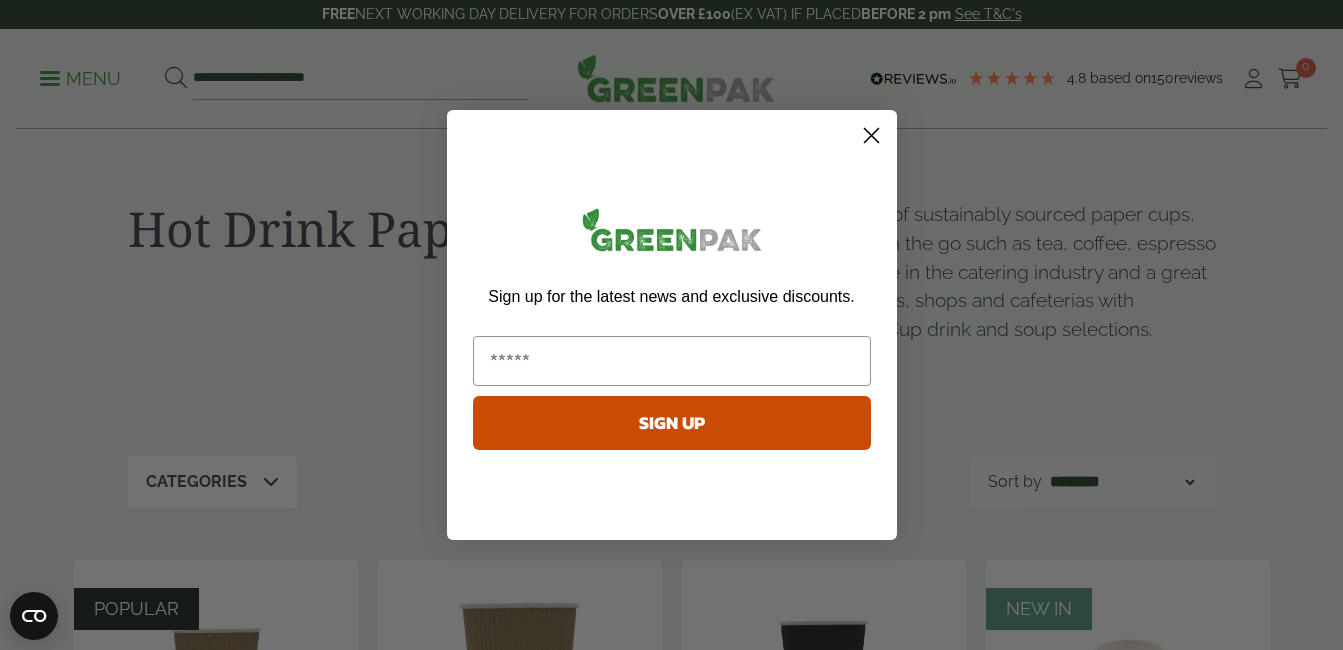 click 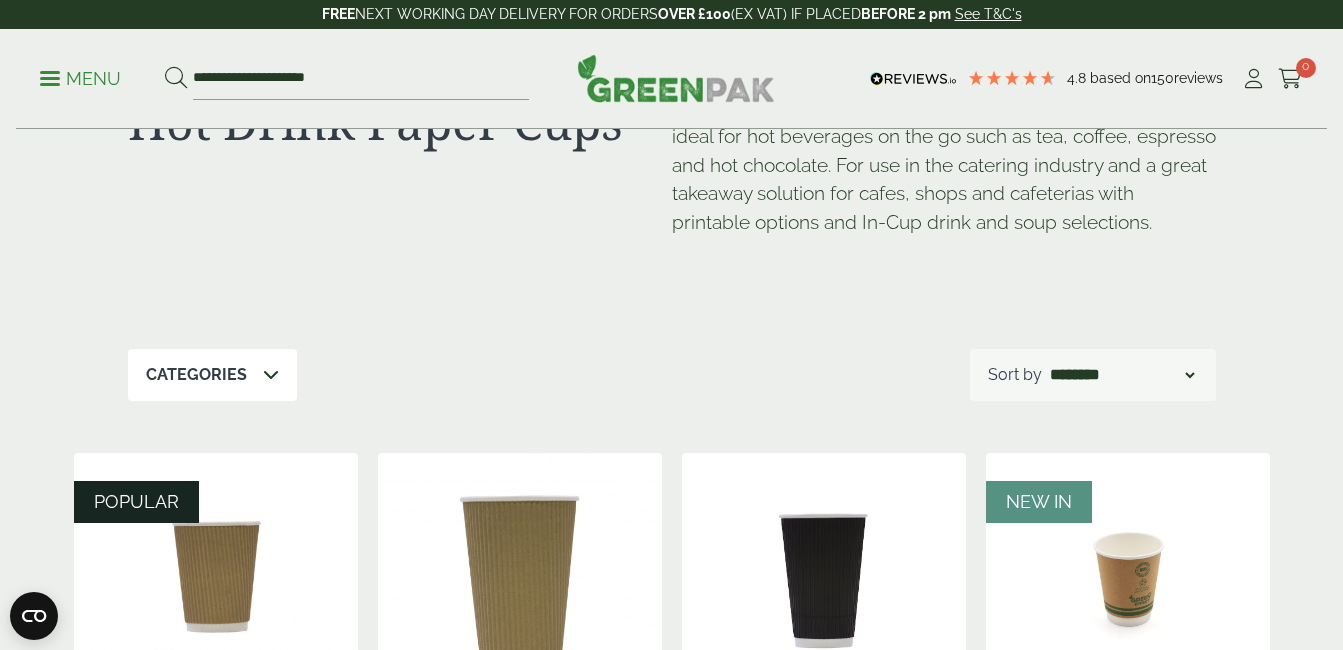 scroll, scrollTop: 0, scrollLeft: 0, axis: both 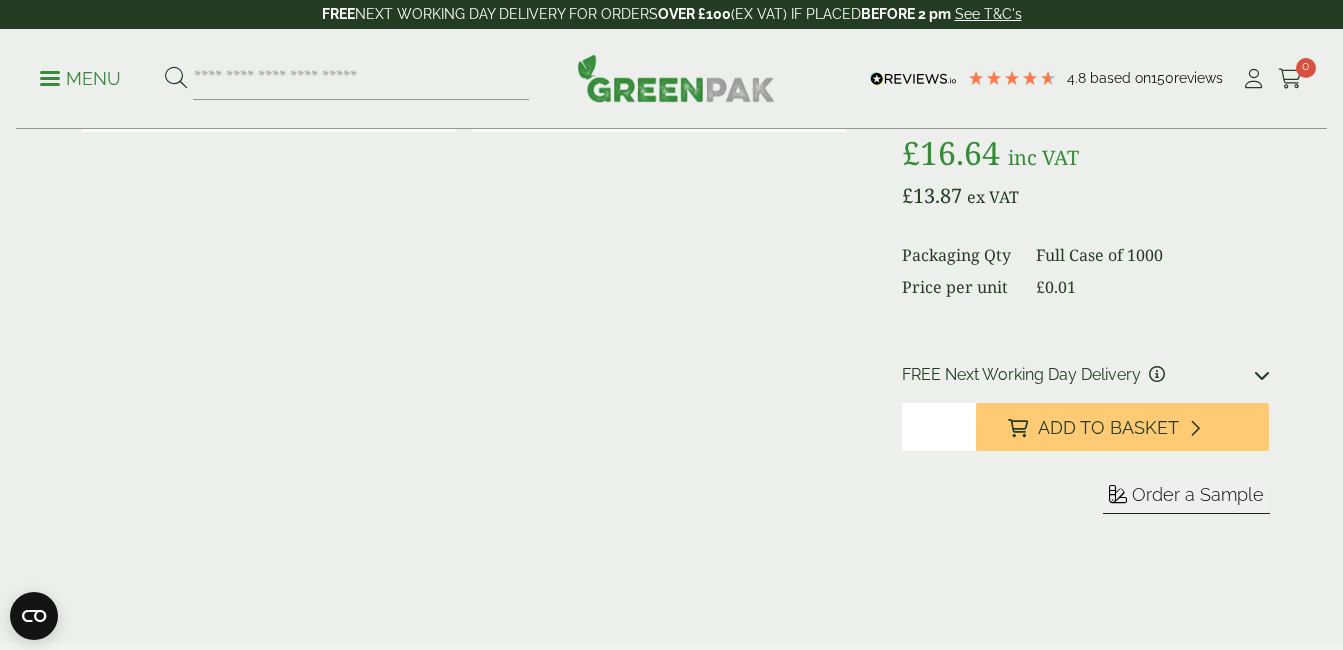 click on "*" at bounding box center (938, 427) 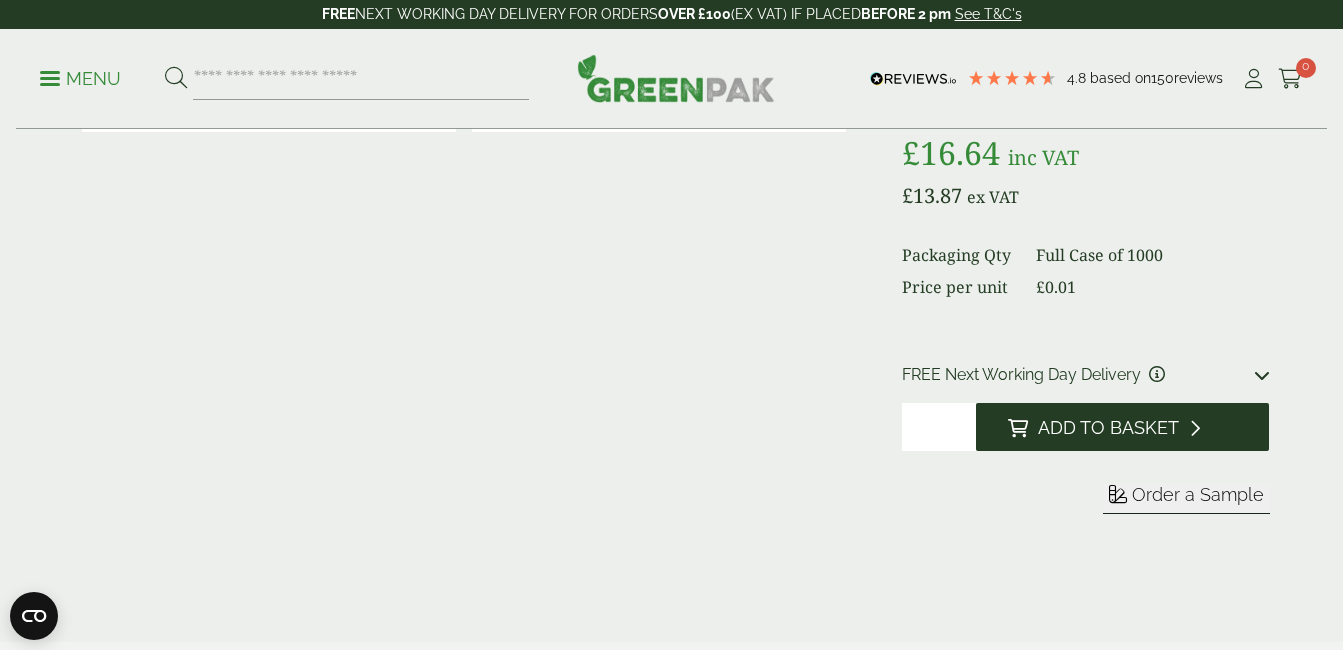 click on "Add to Basket" at bounding box center [1108, 428] 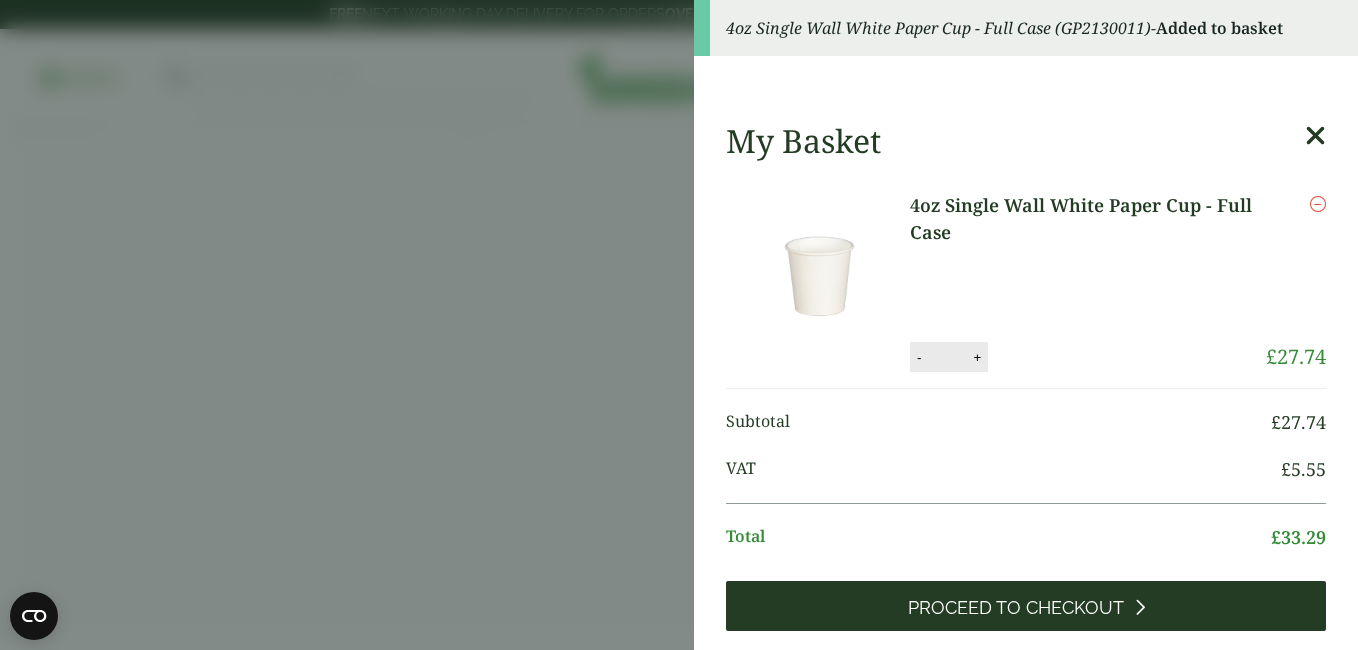click on "Proceed to Checkout" at bounding box center (1026, 606) 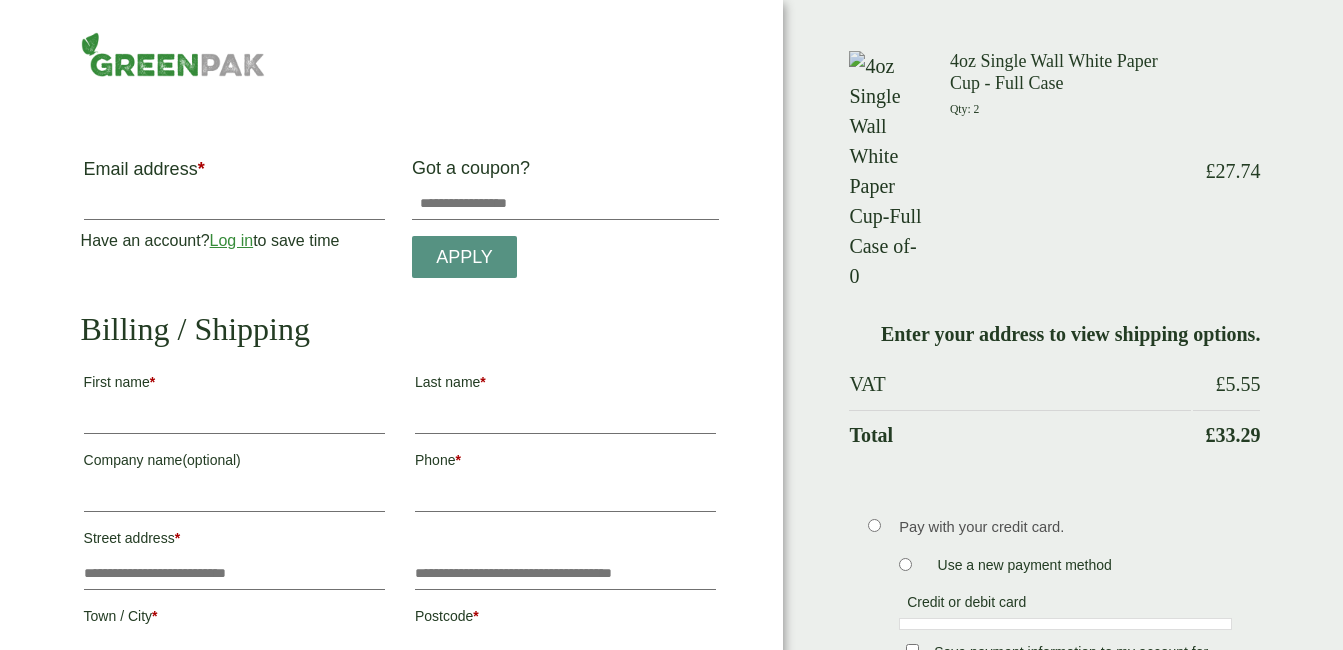 scroll, scrollTop: 0, scrollLeft: 0, axis: both 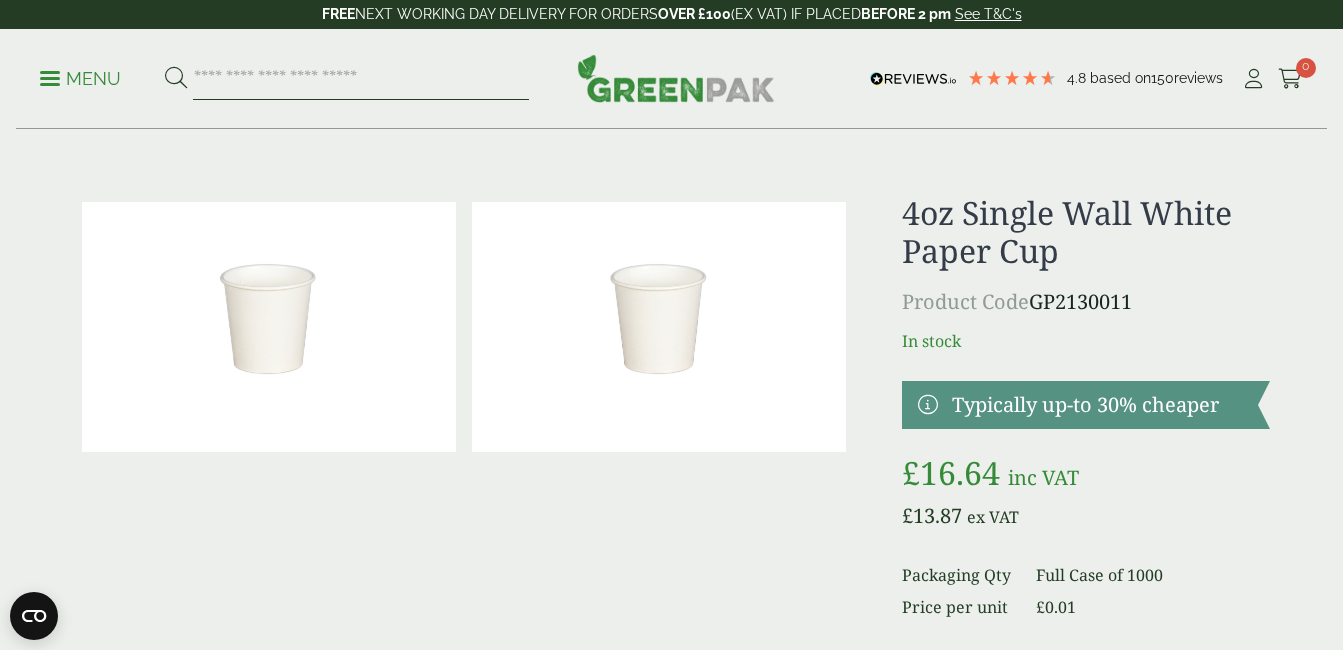 click at bounding box center (361, 79) 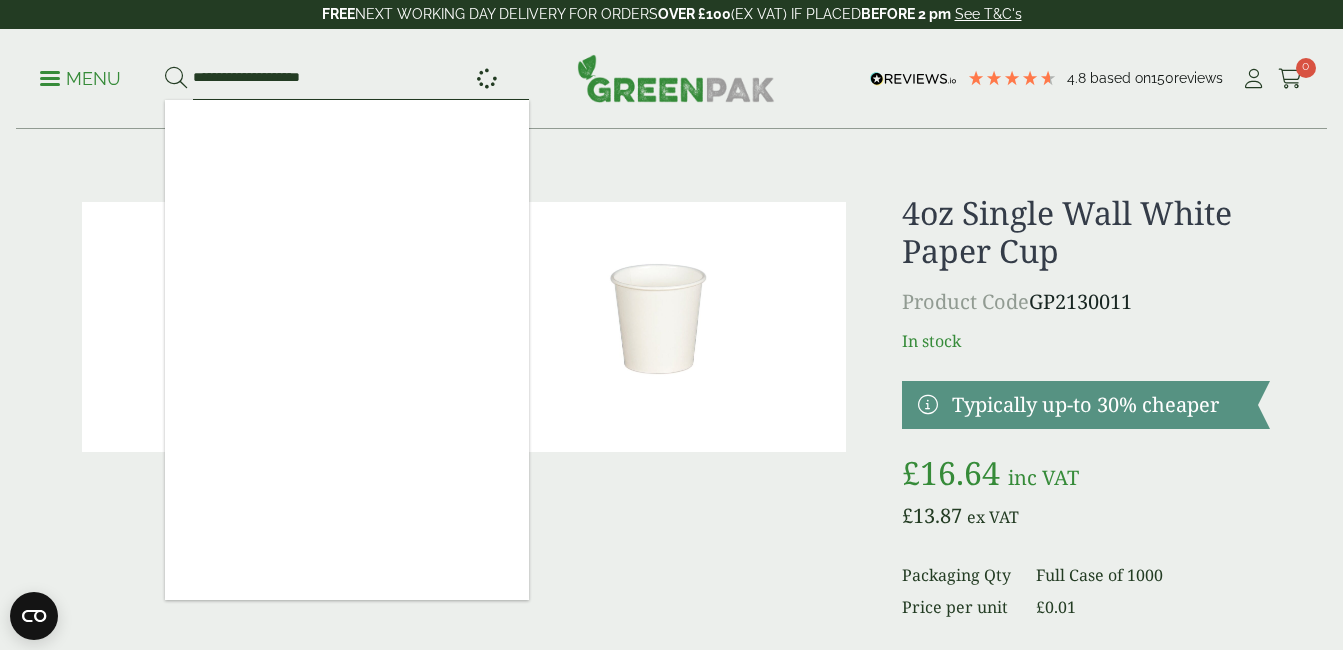 type on "**********" 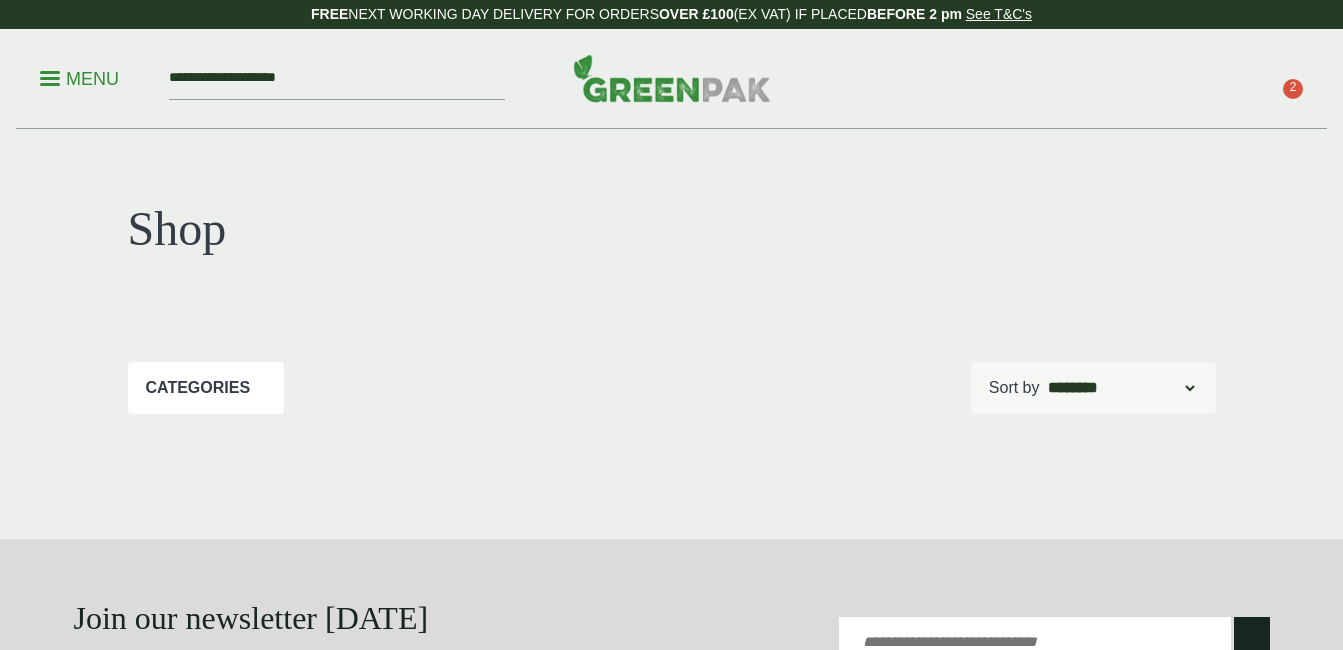 scroll, scrollTop: 0, scrollLeft: 0, axis: both 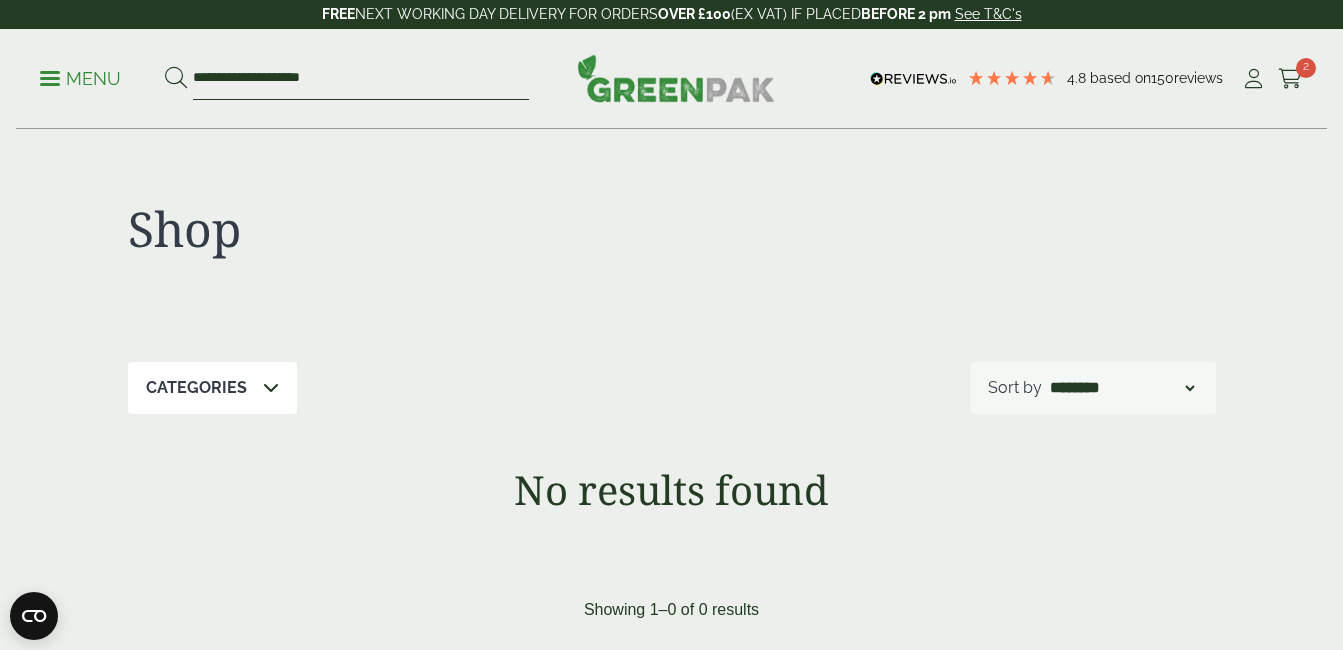 drag, startPoint x: 309, startPoint y: 83, endPoint x: 250, endPoint y: 83, distance: 59 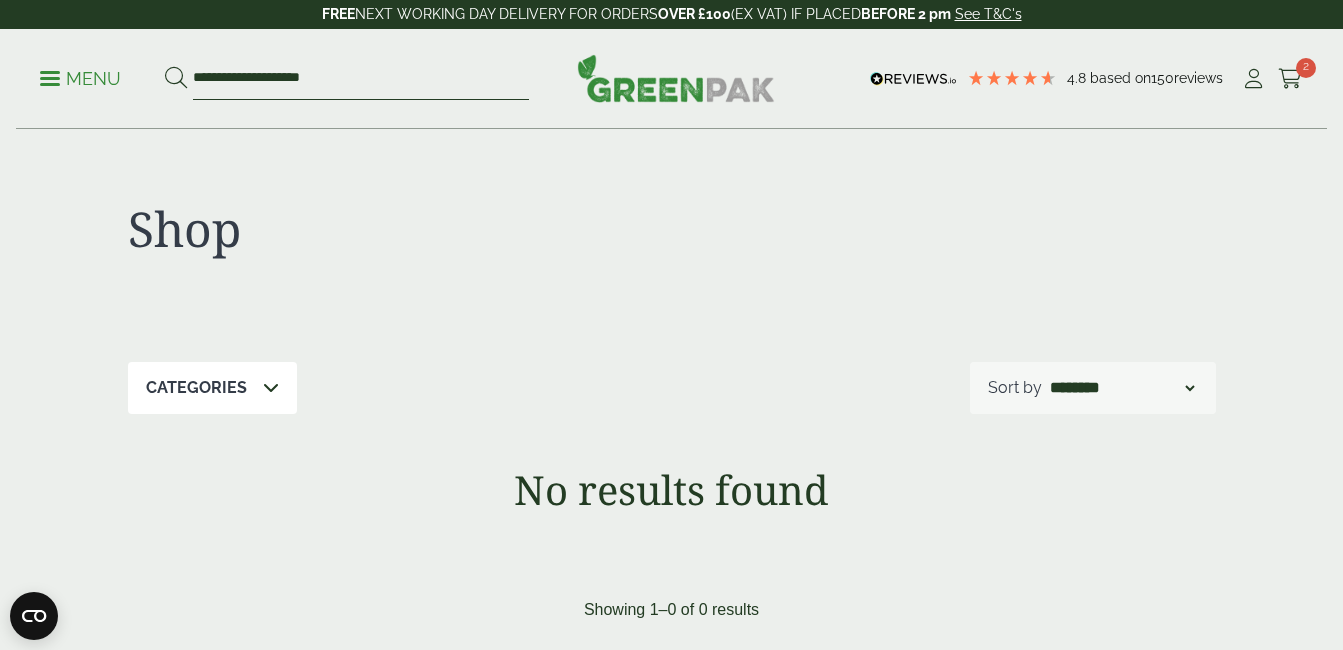 drag, startPoint x: 250, startPoint y: 83, endPoint x: 306, endPoint y: 57, distance: 61.741398 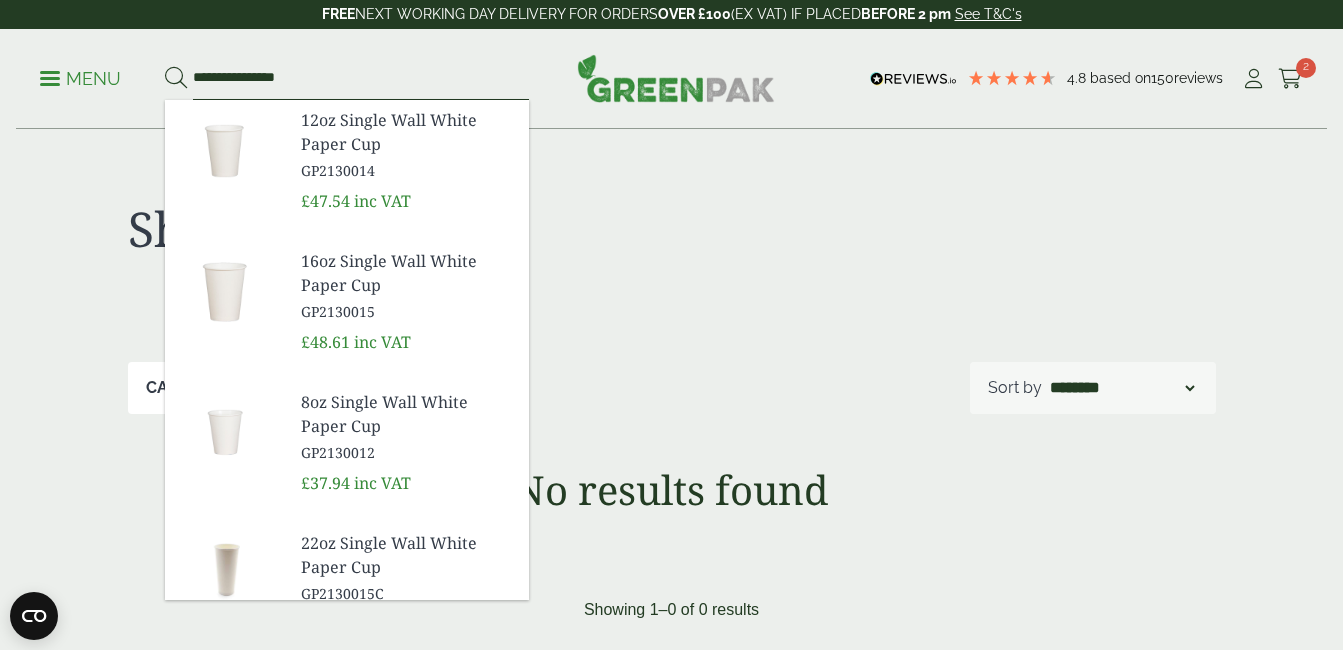 type on "**********" 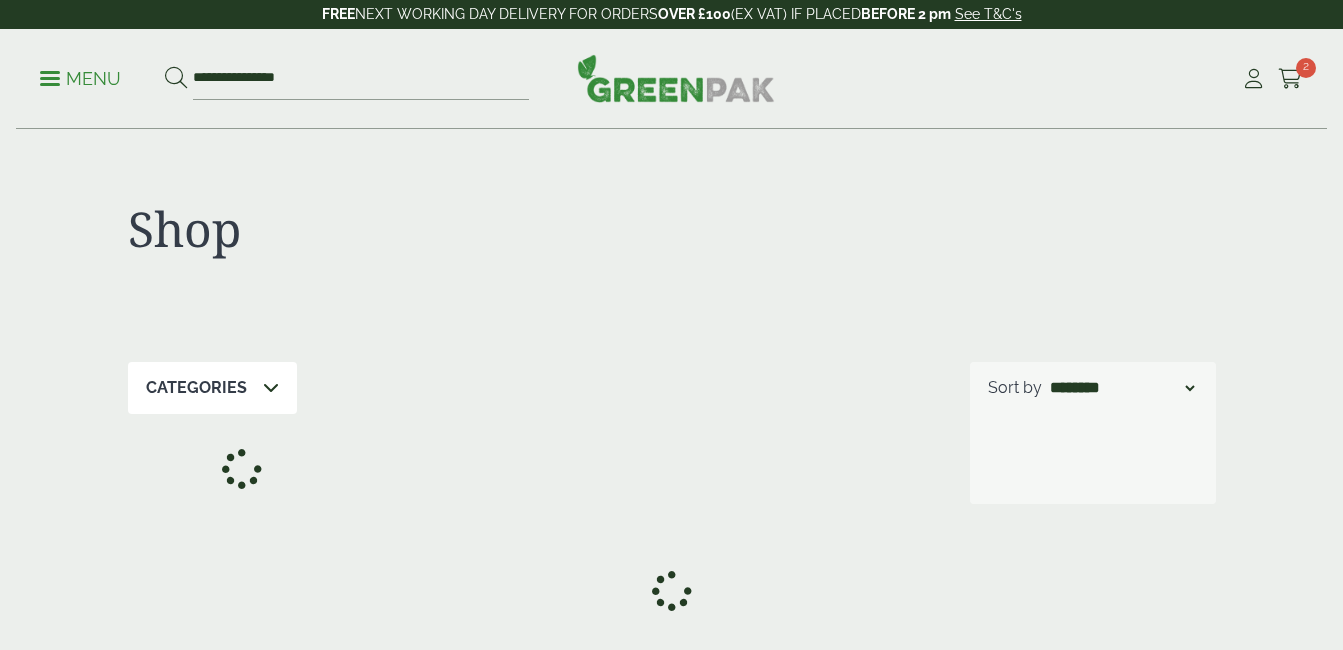 scroll, scrollTop: 0, scrollLeft: 0, axis: both 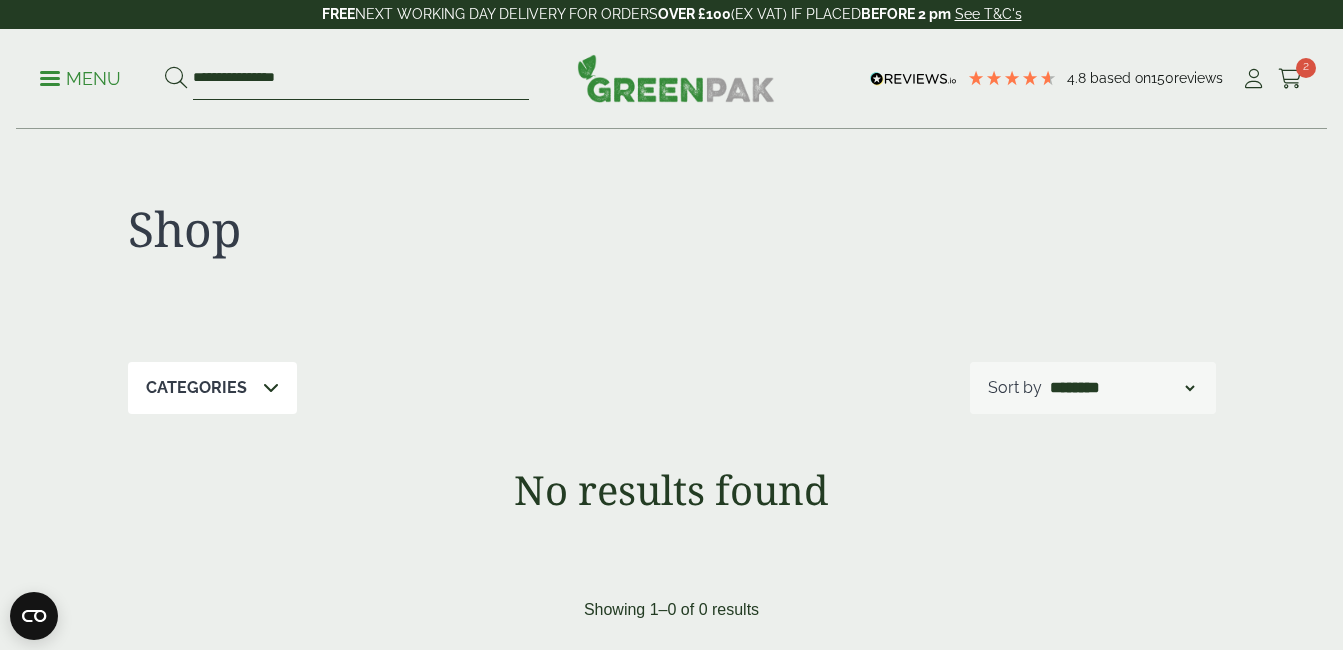 click on "**********" at bounding box center (361, 79) 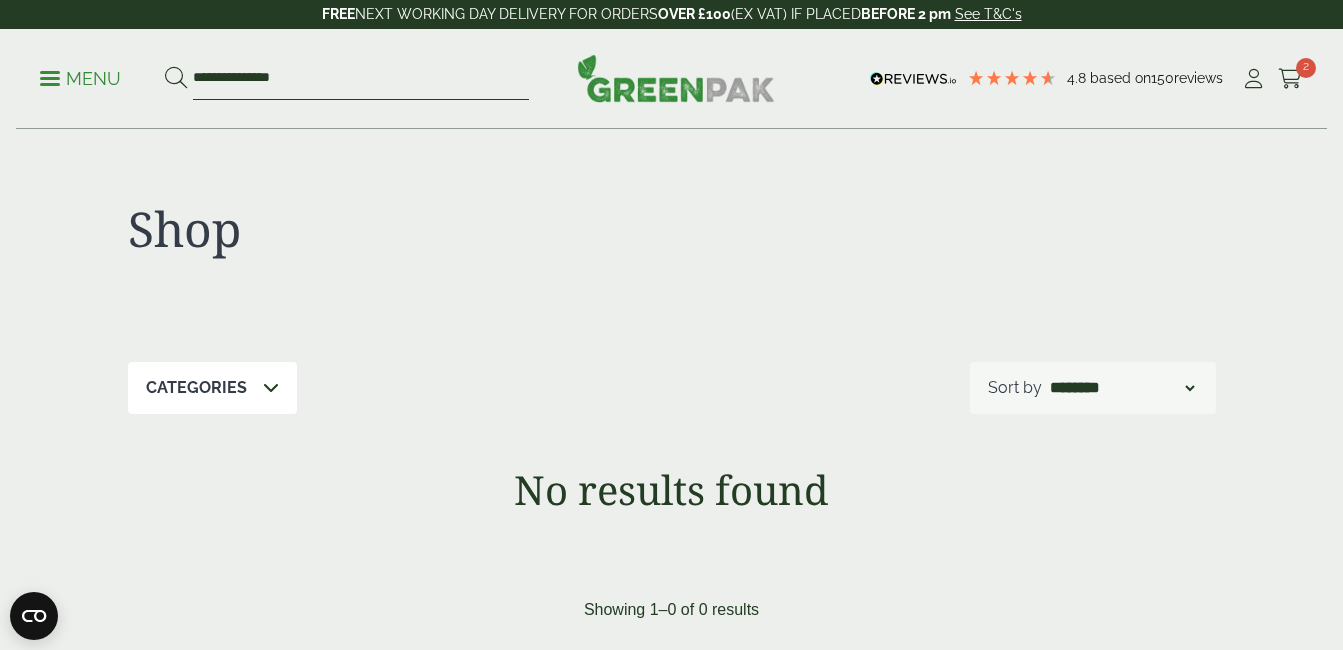 type on "**********" 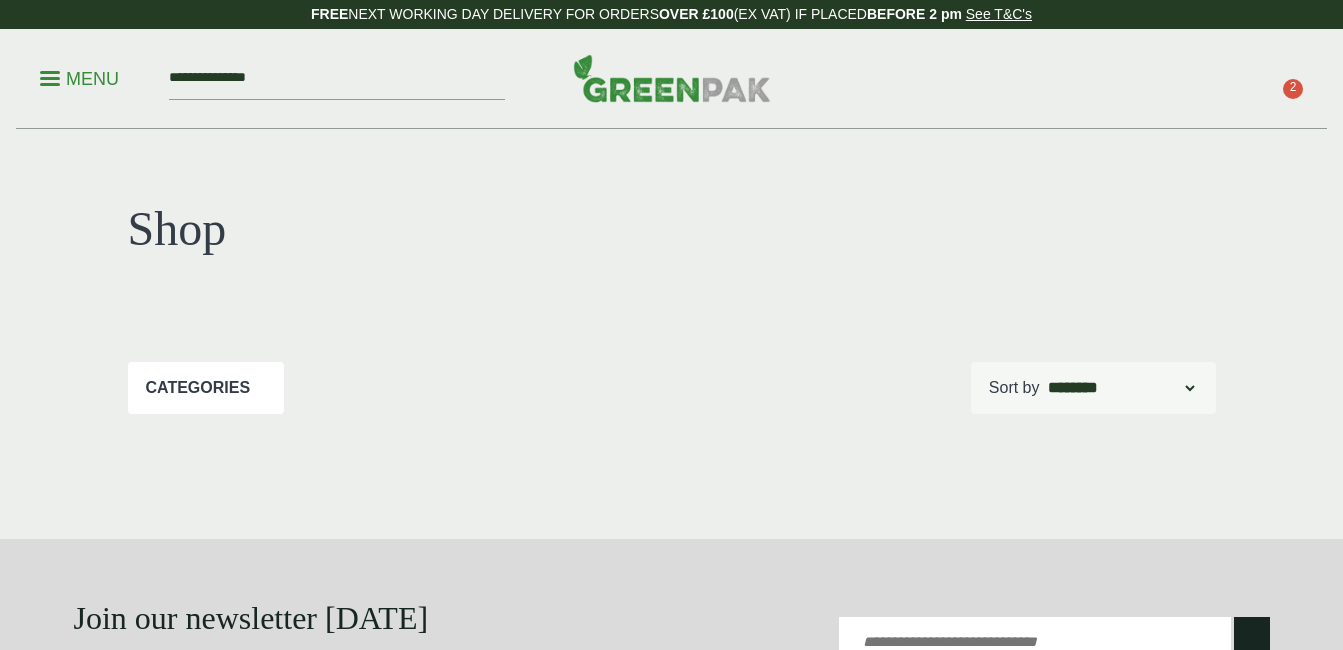 scroll, scrollTop: 0, scrollLeft: 0, axis: both 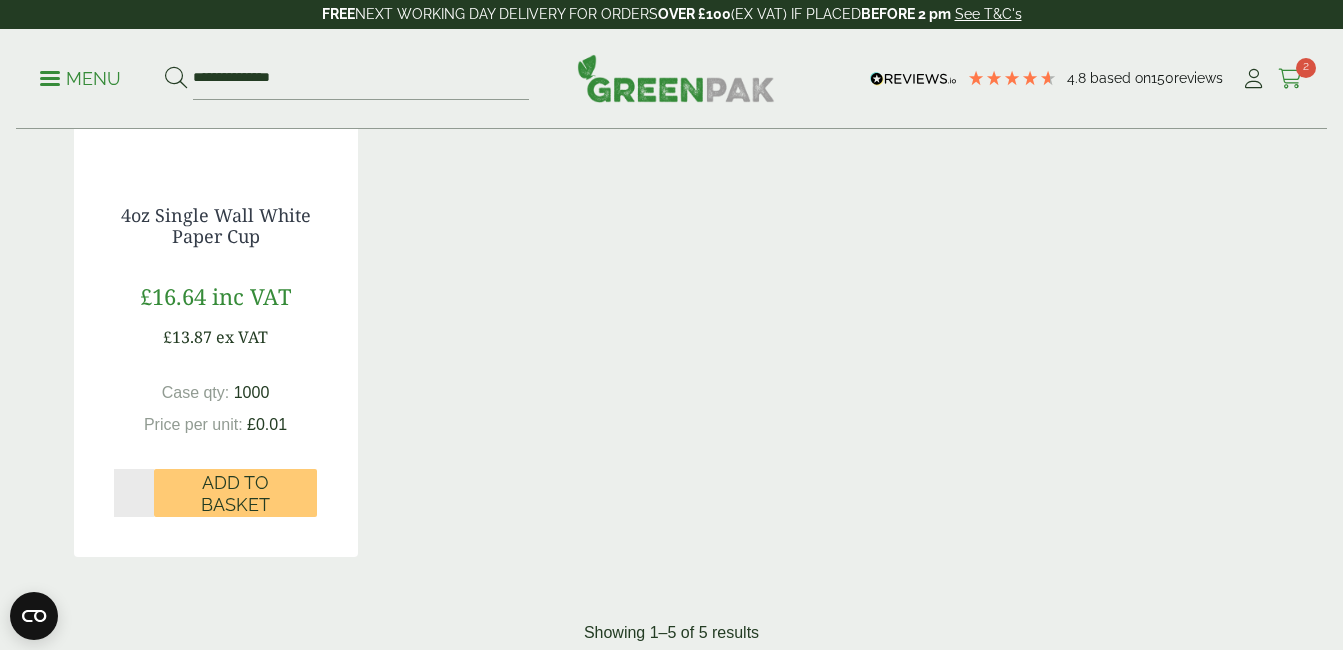 click at bounding box center (1290, 79) 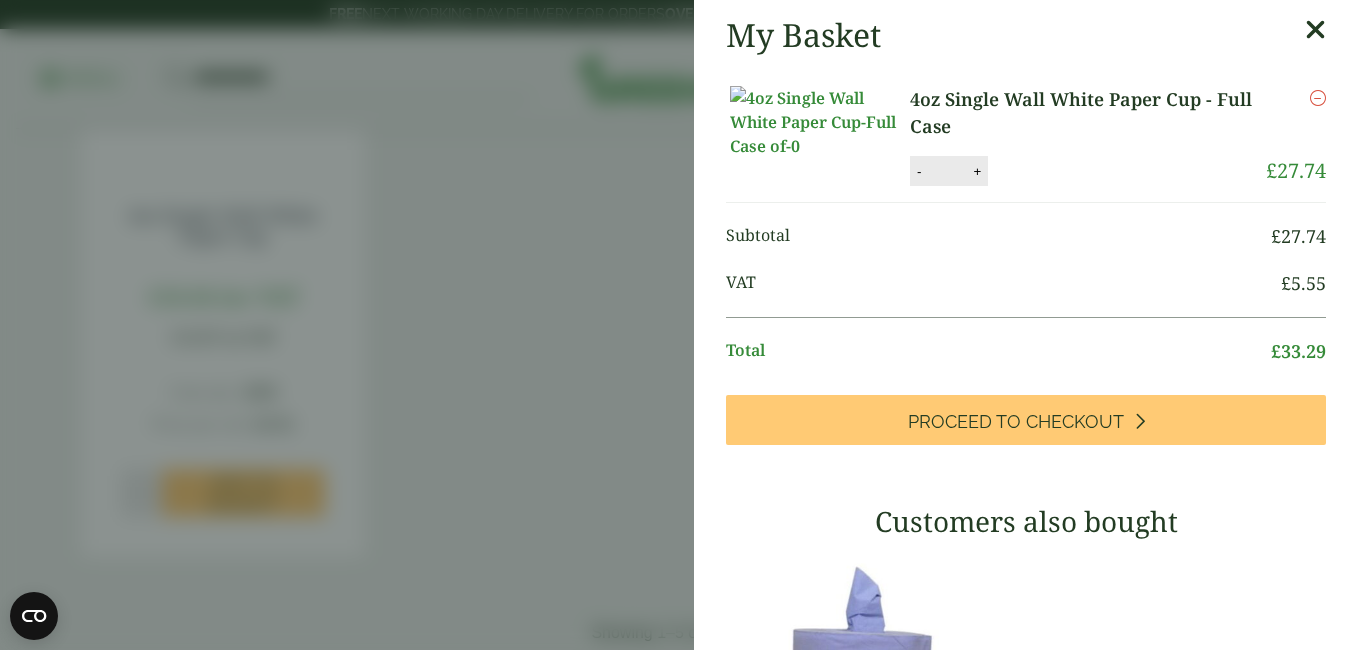 click on "My Basket
4oz Single Wall White Paper Cup - Full Case
4oz Single Wall White Paper Cup - Full Case quantity
- * +
Update
Remove
£ 27.74" at bounding box center (679, 325) 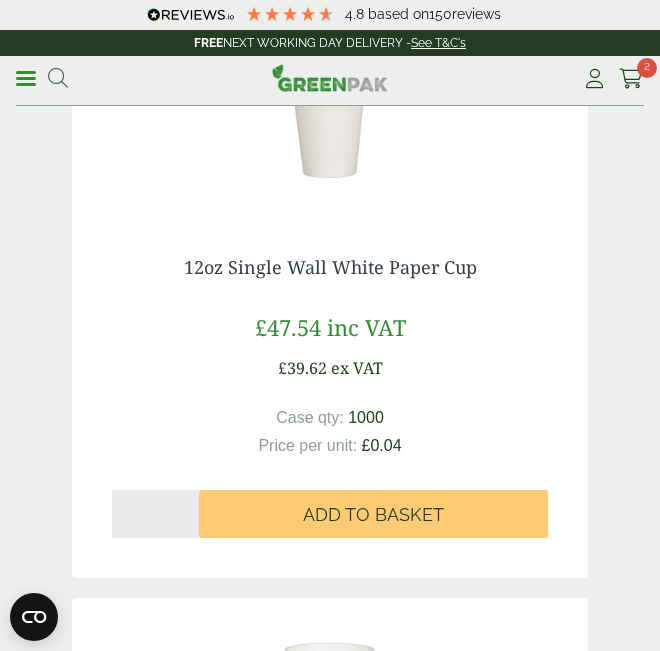 scroll, scrollTop: 140, scrollLeft: 0, axis: vertical 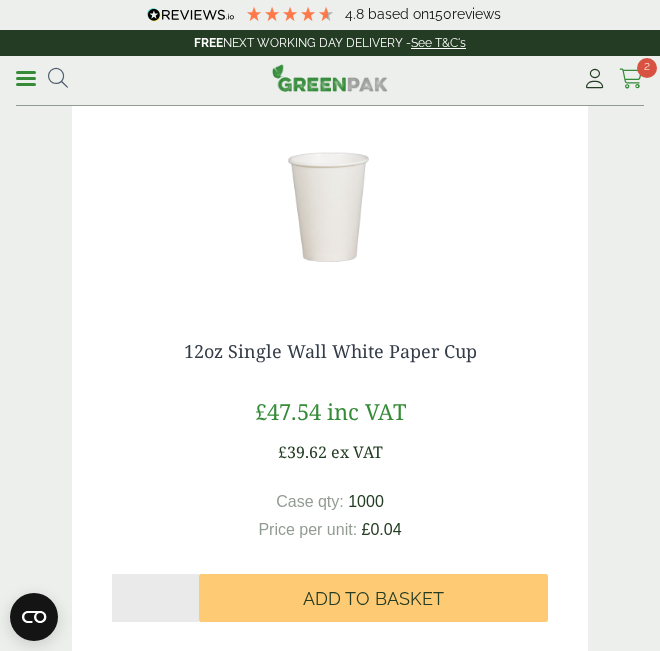 click on "2" at bounding box center (647, 68) 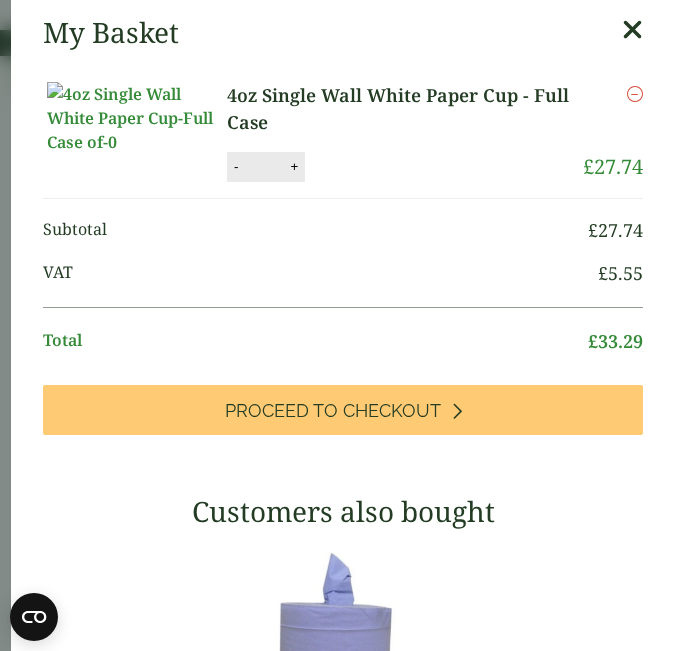 click at bounding box center (632, 30) 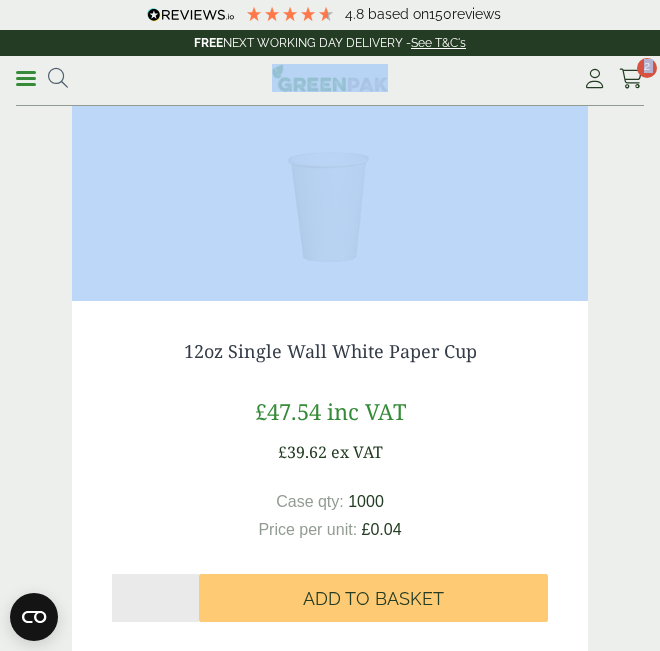 drag, startPoint x: 611, startPoint y: 31, endPoint x: 511, endPoint y: 307, distance: 293.5575 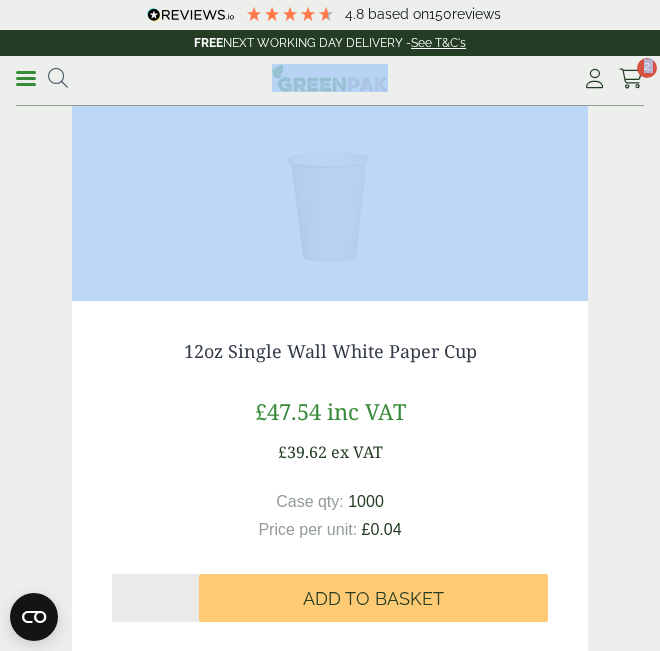 click on "4.8   Based on  150  reviews
FREE  NEXT WORKING DAY DELIVERY -  See T&C's
FREE  NEXT WORKING DAY DELIVERY FOR ORDERS  OVER £100  (EX VAT) IF PLACED  BEFORE 2 pm   See T&C's
Menu" at bounding box center [330, 2081] 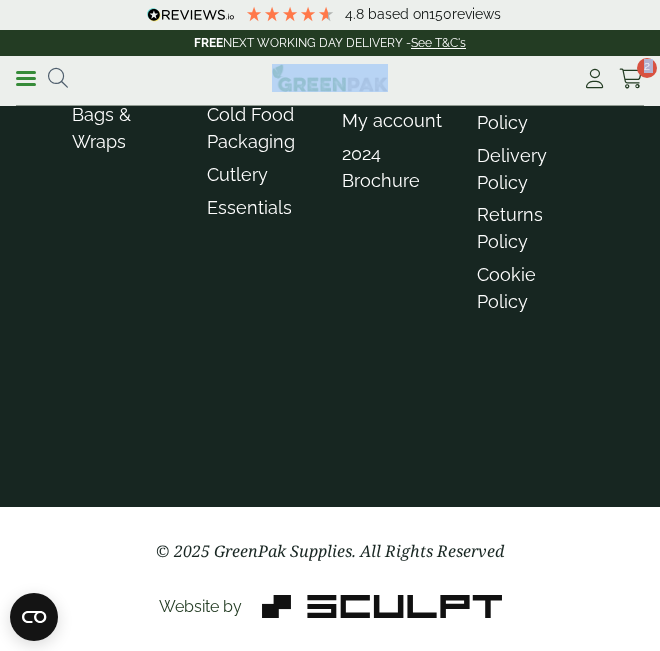 scroll, scrollTop: 0, scrollLeft: 0, axis: both 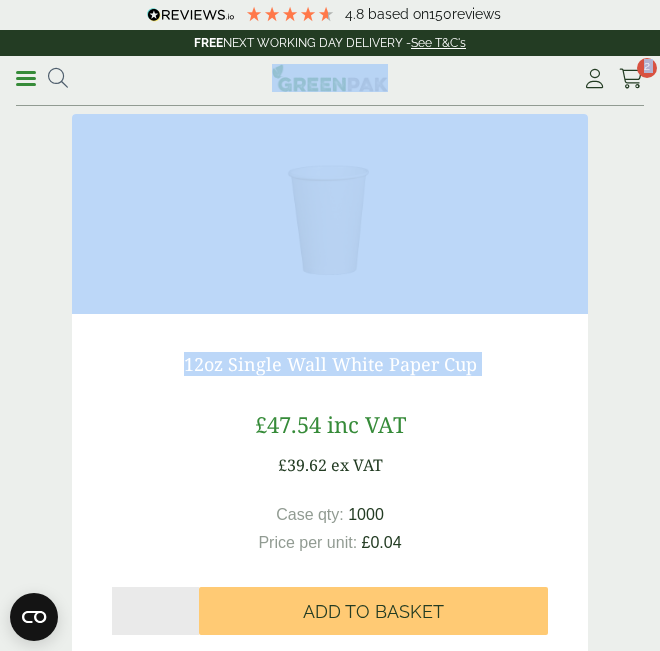 click on "12oz Single Wall White Paper Cup
£47.54
inc VAT
£39.62
ex VAT
Case qty:
1000
Price per unit:
£0.04
Qty * Add to Basket" at bounding box center [330, 494] 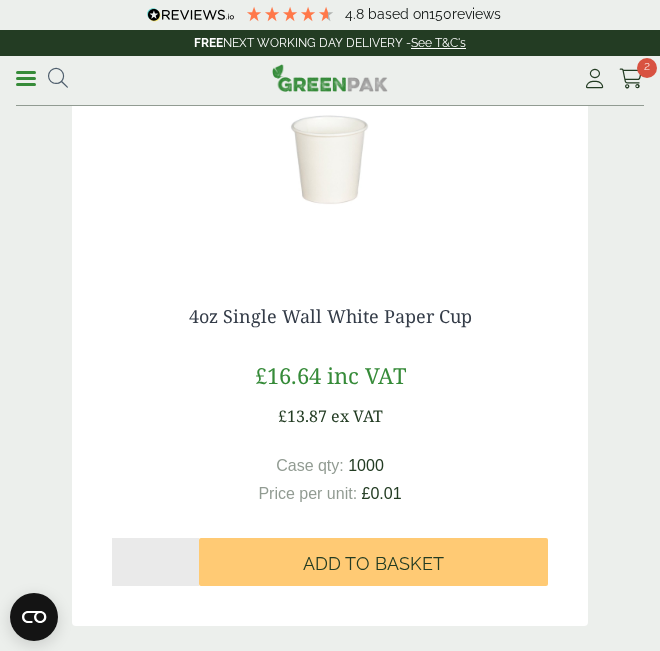 scroll, scrollTop: 2500, scrollLeft: 0, axis: vertical 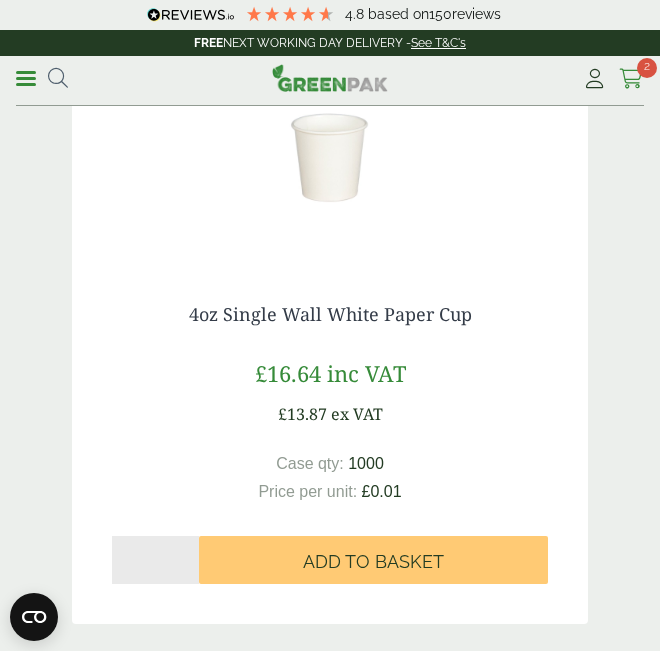 click at bounding box center [631, 79] 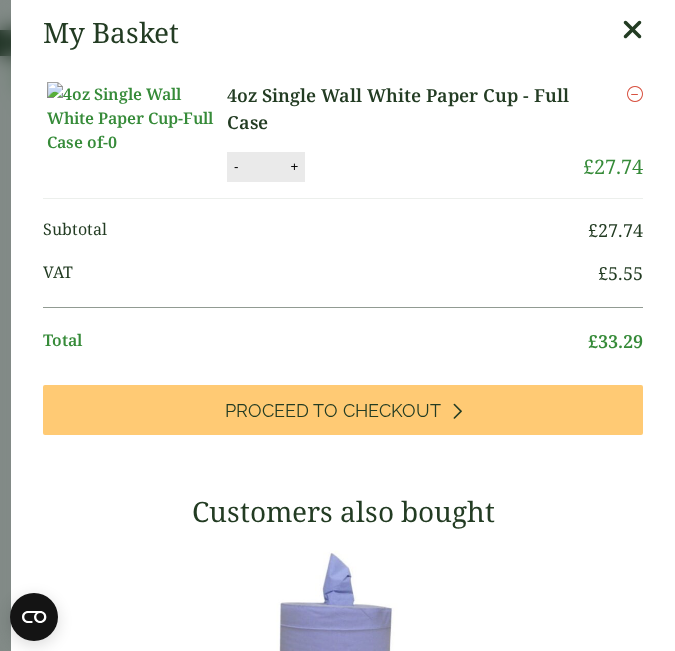 click at bounding box center (632, 30) 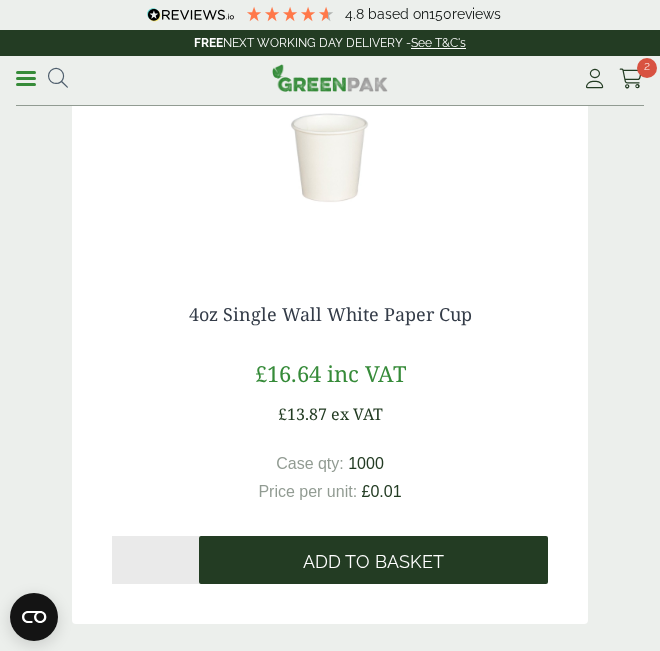 click on "Add to Basket" at bounding box center (373, 560) 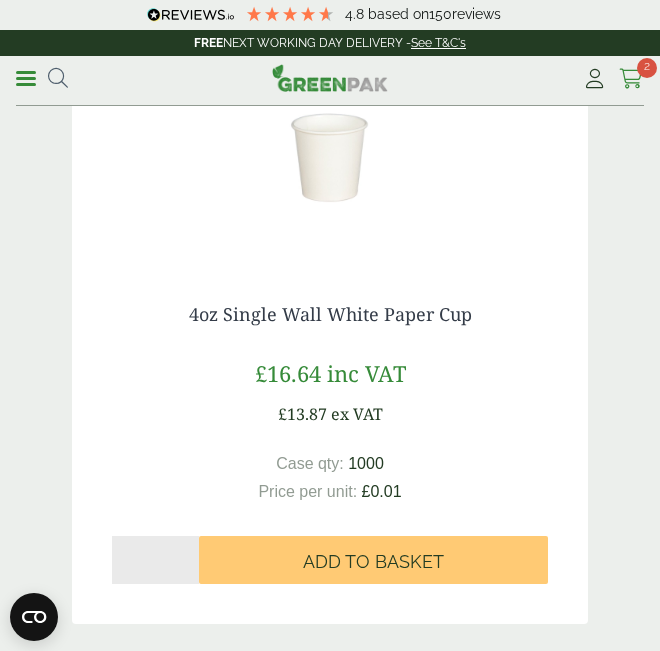 click at bounding box center [631, 79] 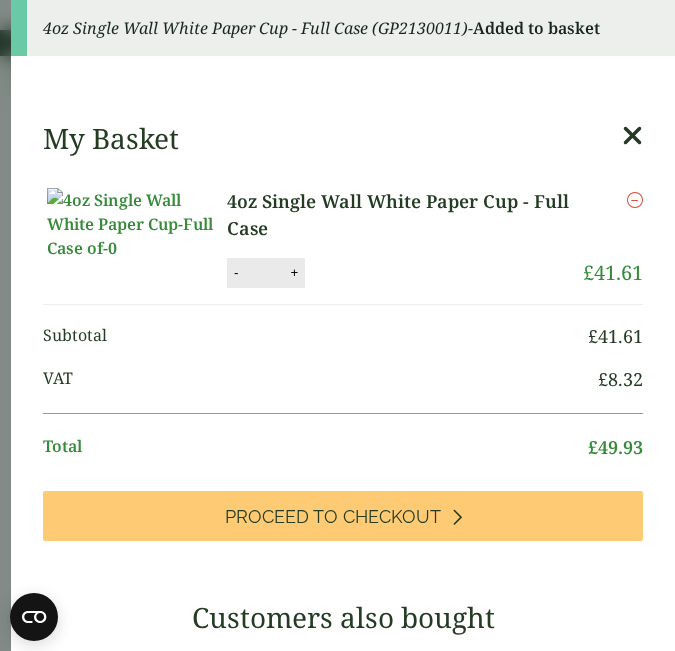 click at bounding box center (635, 200) 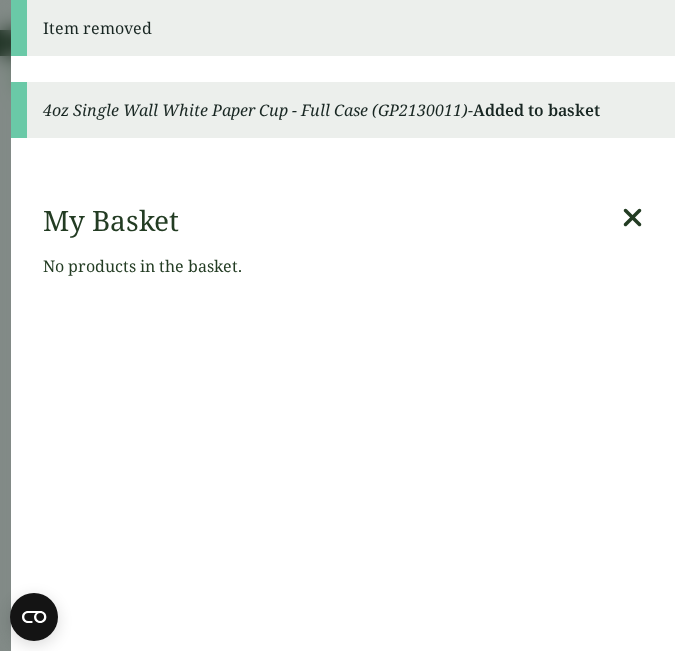 click at bounding box center (632, 218) 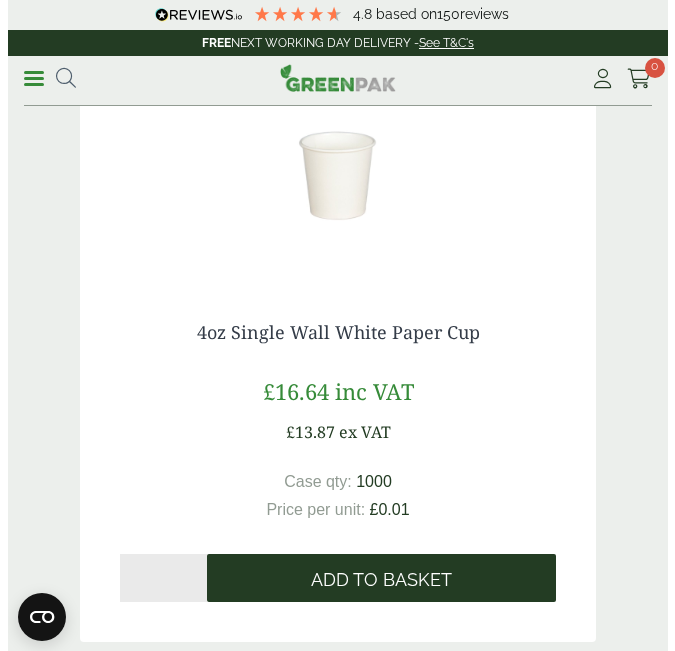 scroll, scrollTop: 2487, scrollLeft: 0, axis: vertical 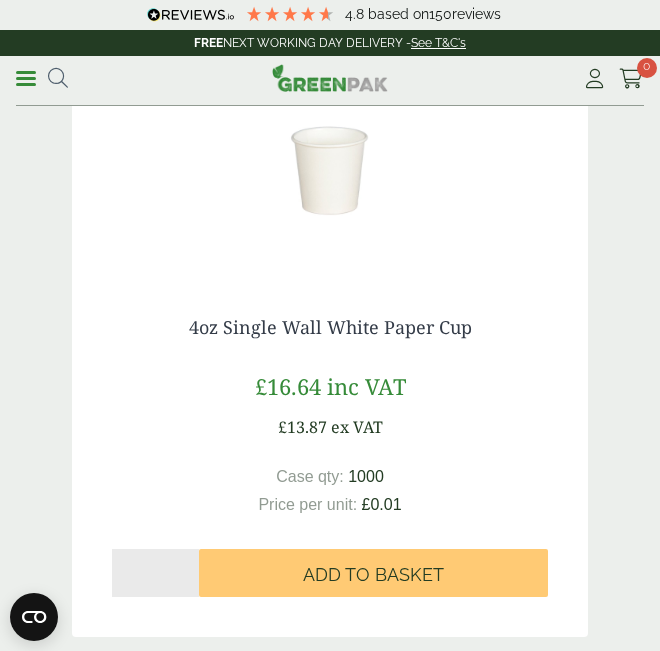 click on "*" at bounding box center [155, 573] 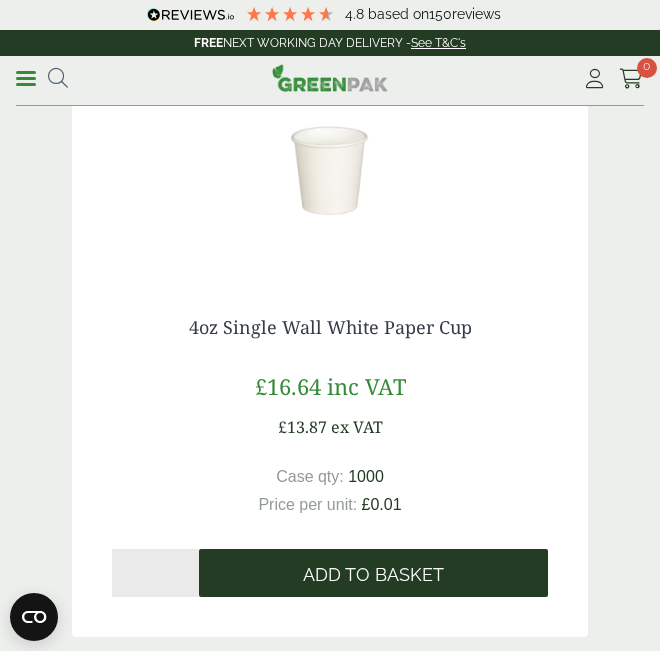 type on "**" 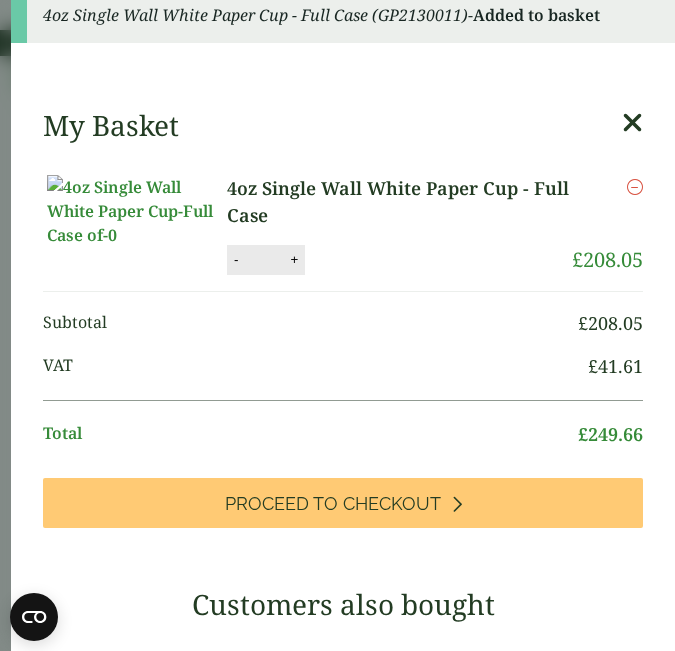 scroll, scrollTop: 47, scrollLeft: 0, axis: vertical 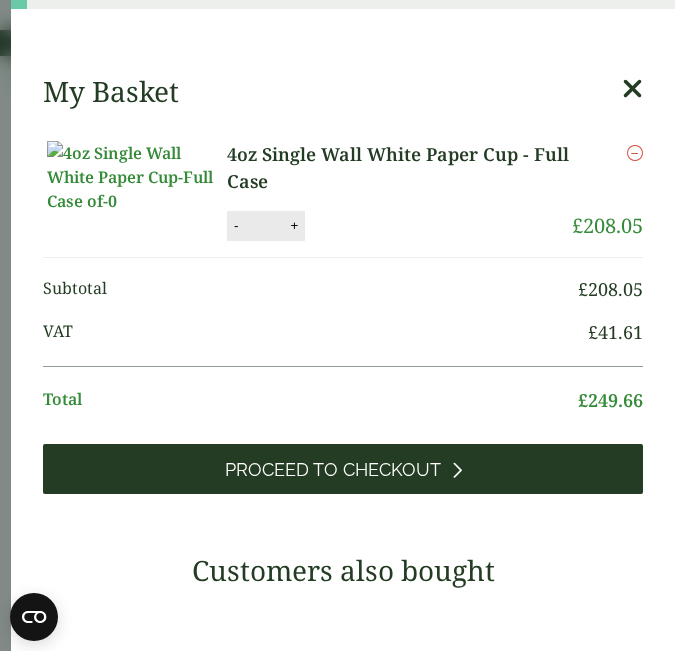 click on "Proceed to Checkout" at bounding box center [343, 469] 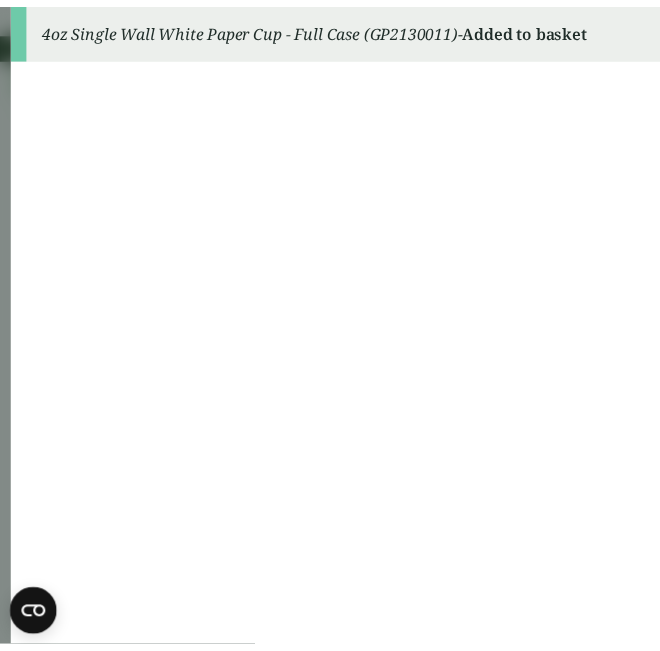 scroll, scrollTop: 0, scrollLeft: 0, axis: both 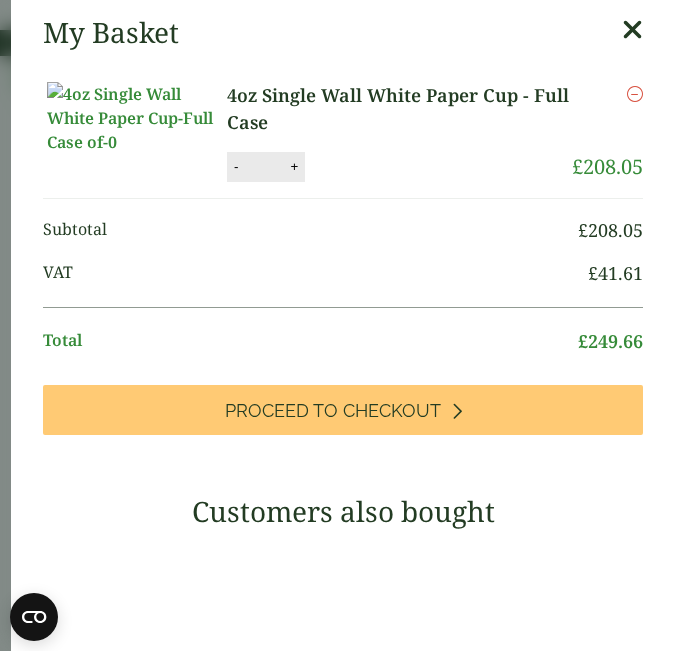 click at bounding box center (632, 30) 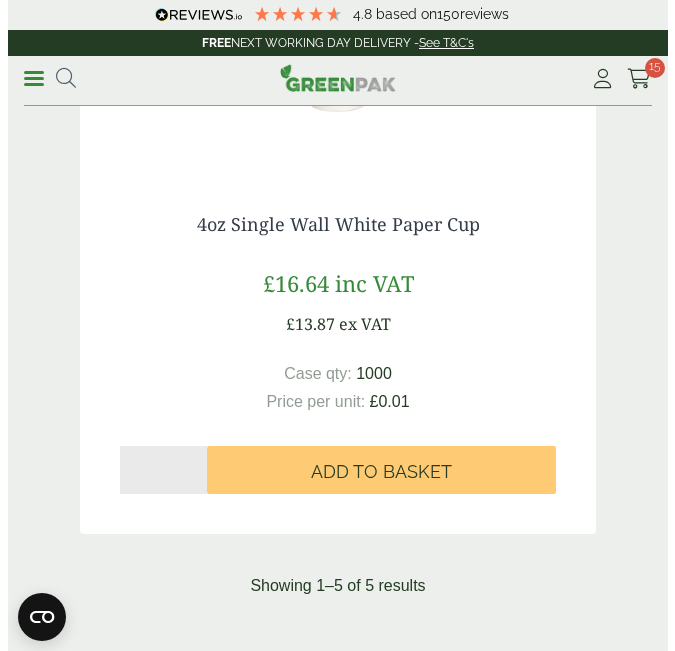 scroll, scrollTop: 2567, scrollLeft: 0, axis: vertical 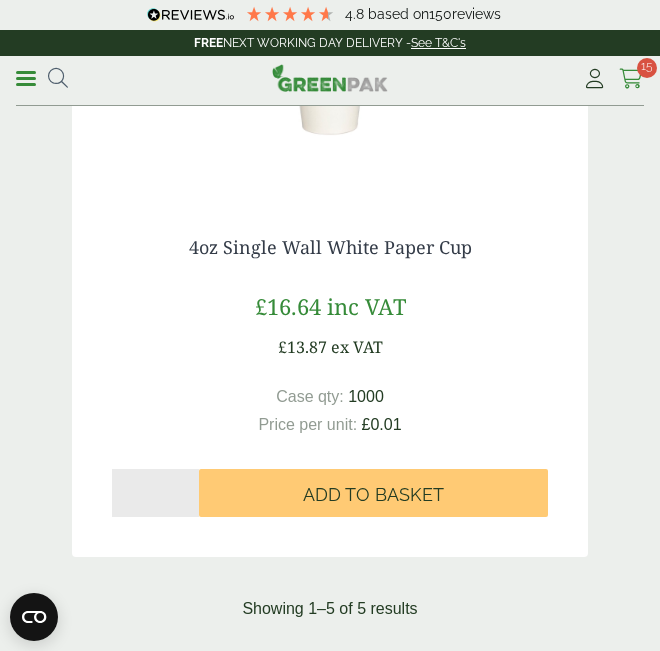 click on "Cart
15" at bounding box center (631, 79) 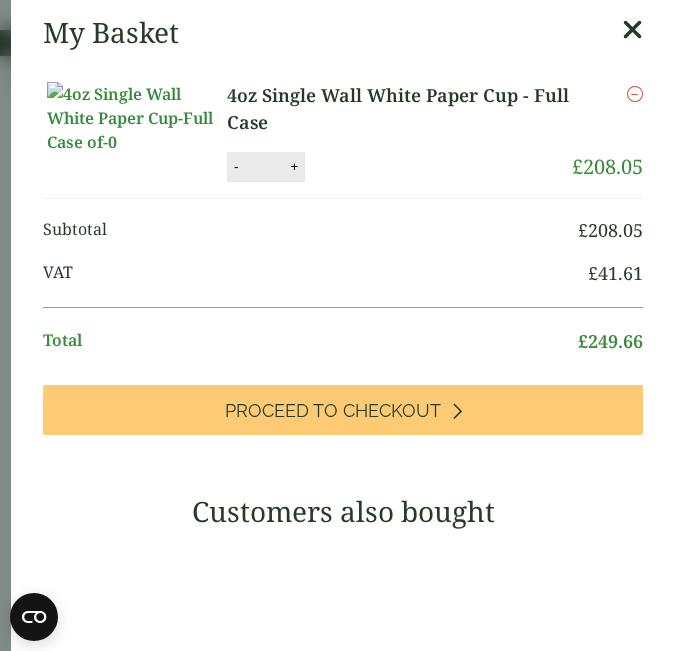 click on "VAT" at bounding box center [315, 273] 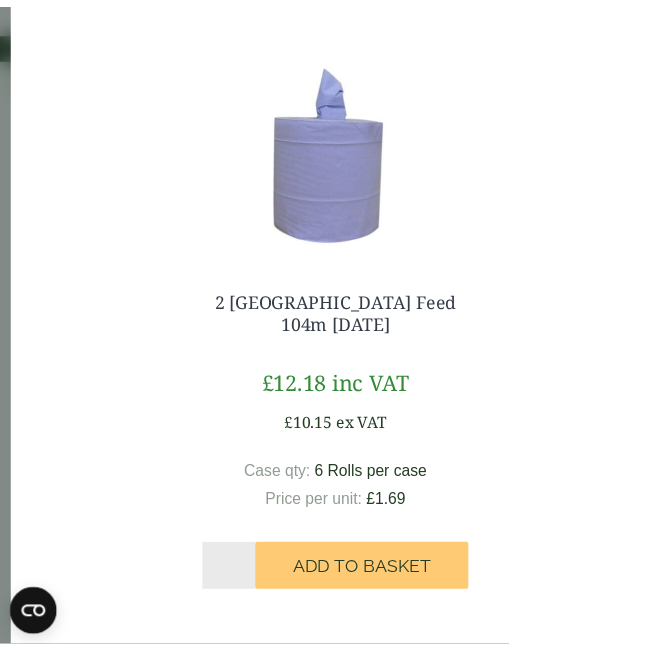 scroll, scrollTop: 0, scrollLeft: 0, axis: both 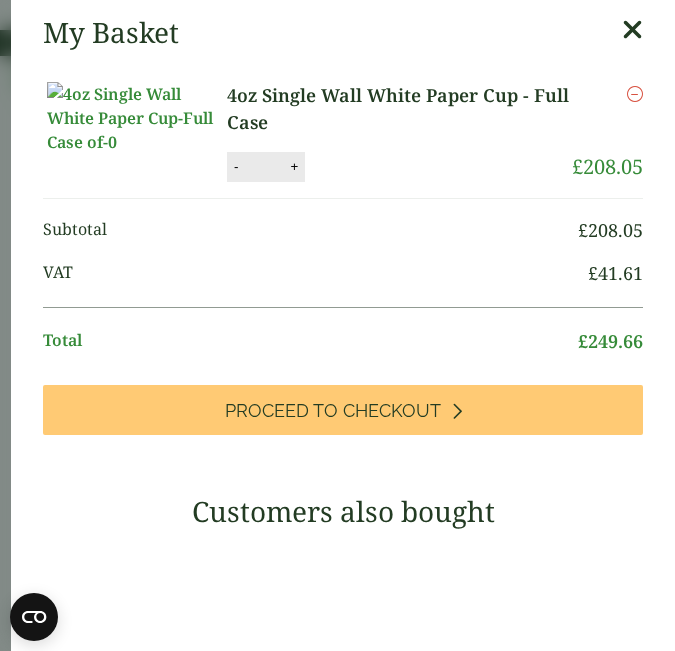 click at bounding box center [632, 30] 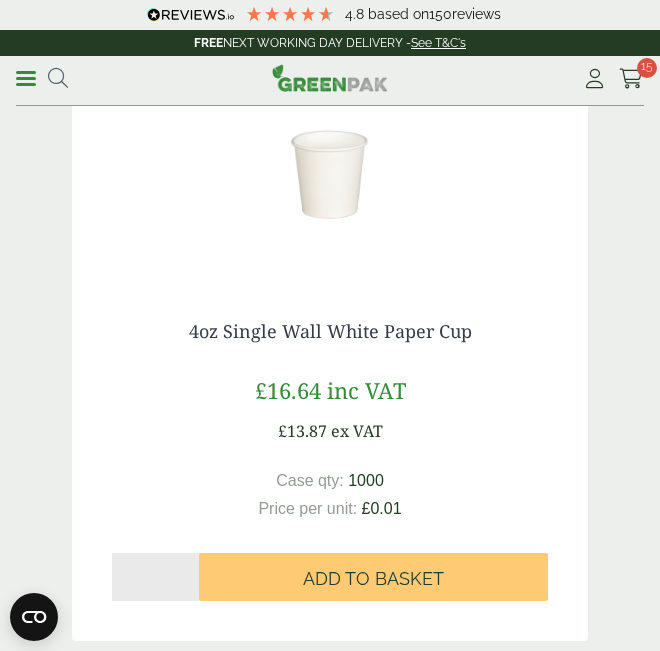 scroll, scrollTop: 2447, scrollLeft: 0, axis: vertical 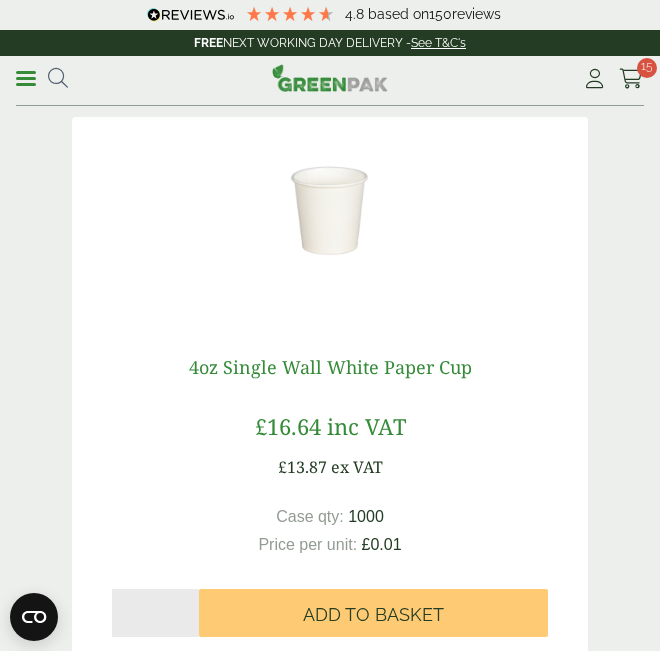 click on "4oz Single Wall White Paper Cup" at bounding box center [330, 367] 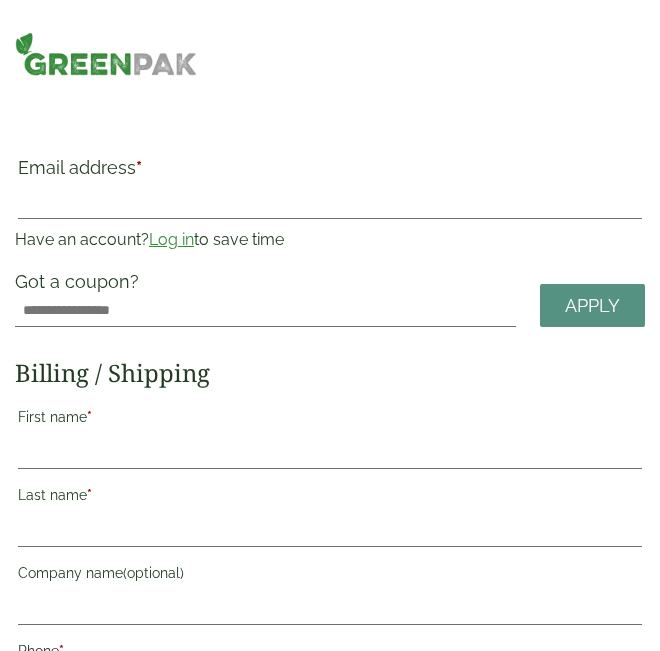 scroll, scrollTop: 1497, scrollLeft: 0, axis: vertical 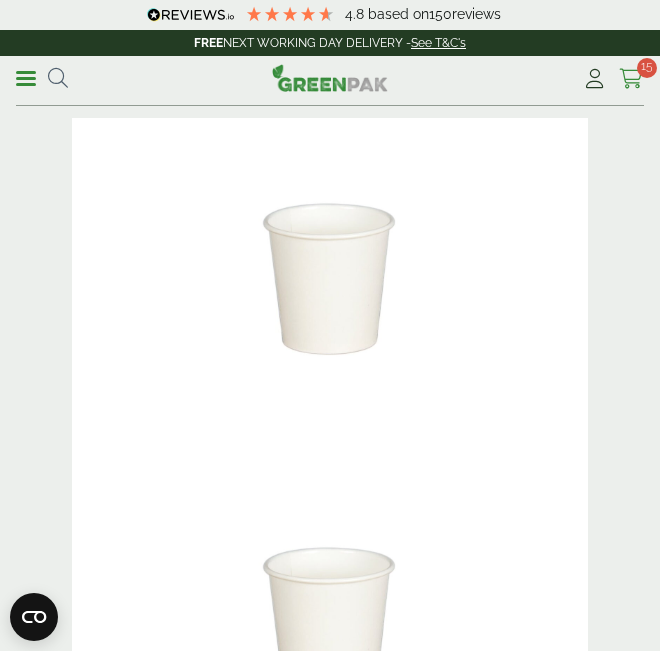 click at bounding box center [631, 79] 